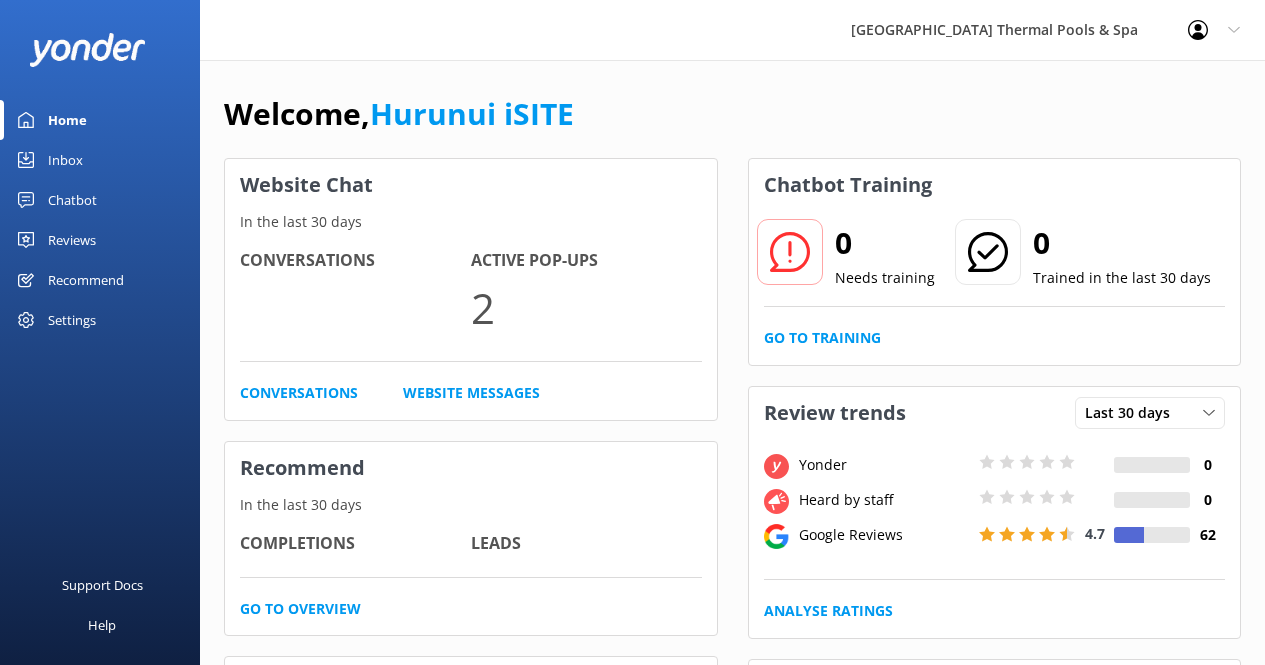 scroll, scrollTop: 0, scrollLeft: 0, axis: both 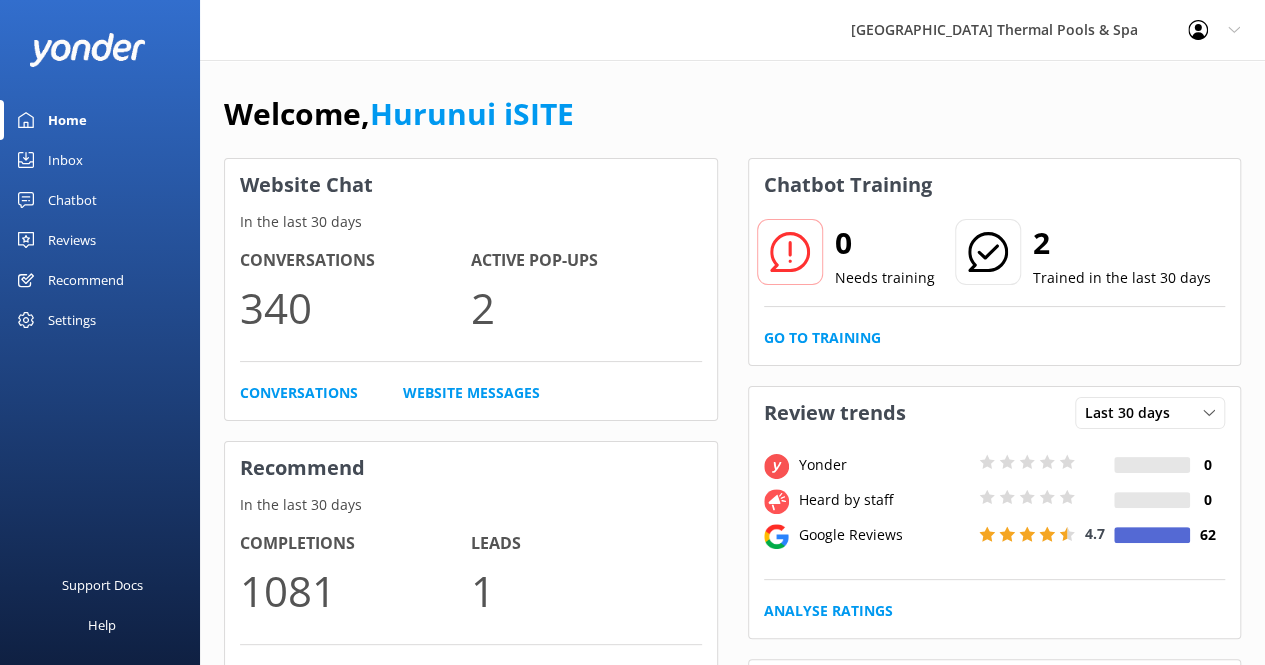 click on "Chatbot" at bounding box center (72, 200) 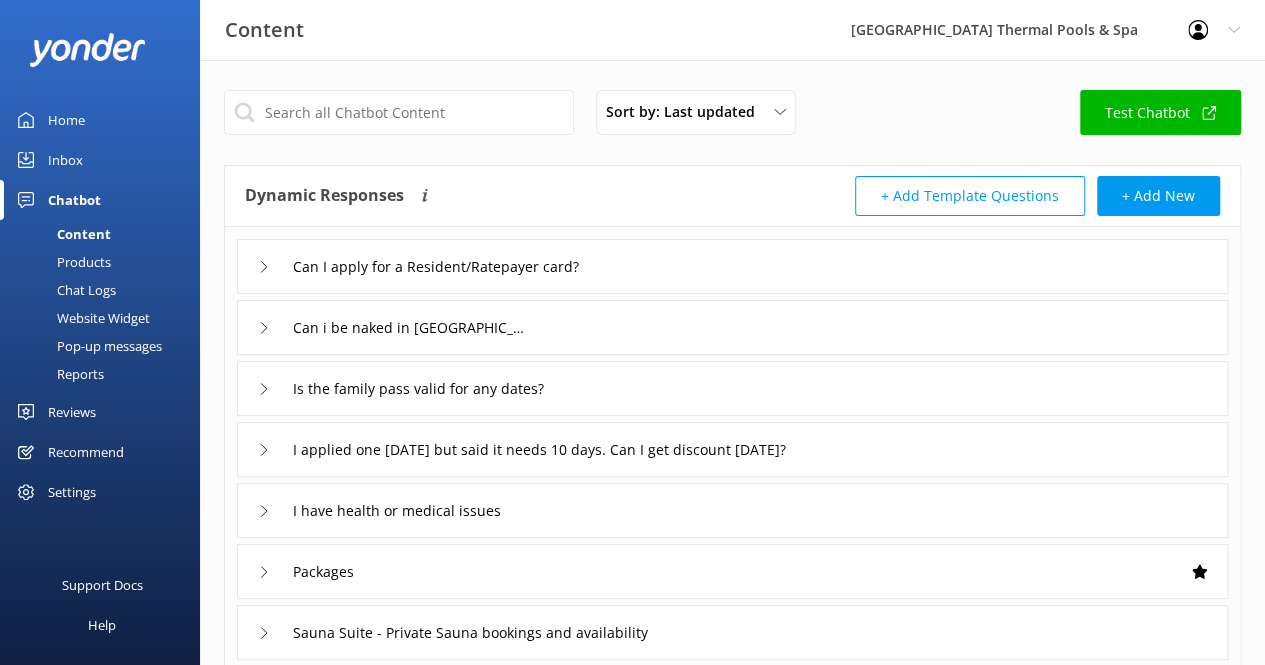 click on "Pop-up messages" at bounding box center (87, 346) 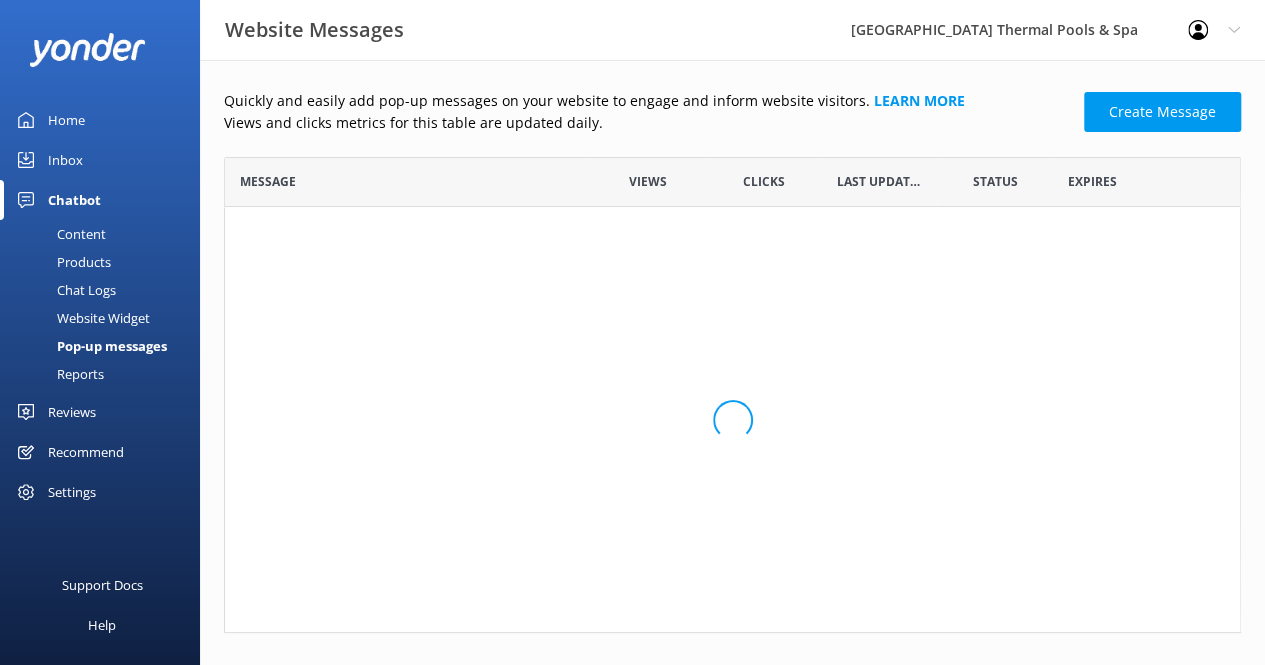 scroll, scrollTop: 16, scrollLeft: 16, axis: both 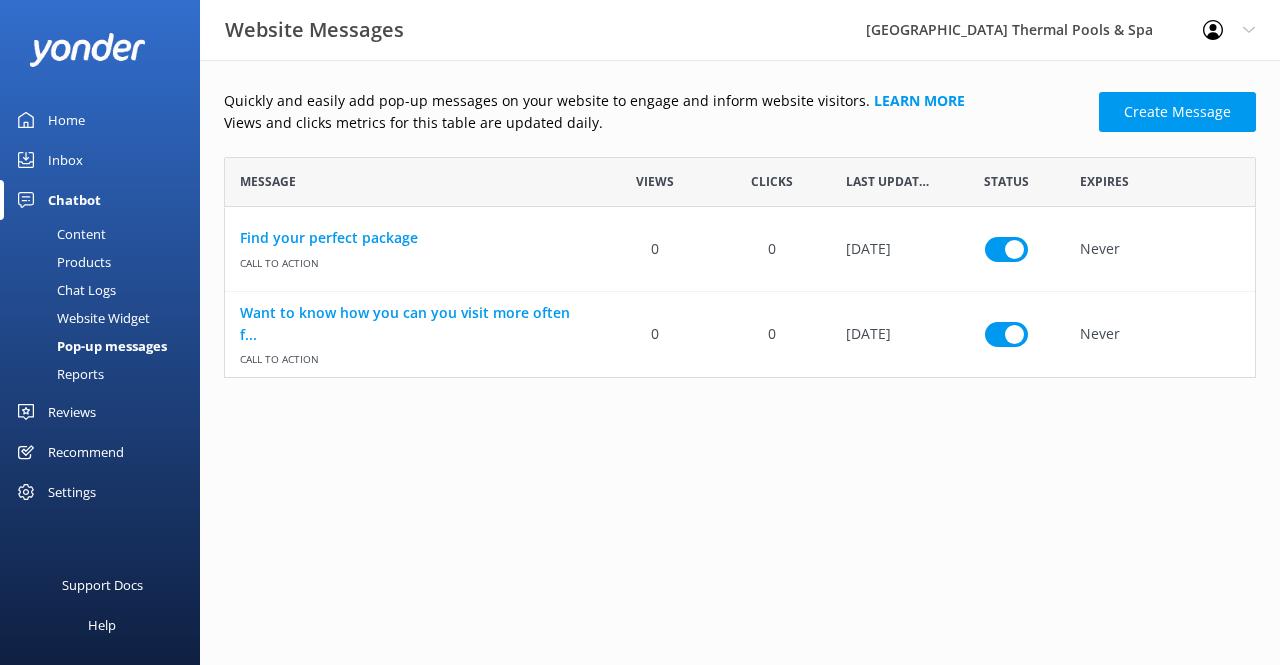 click 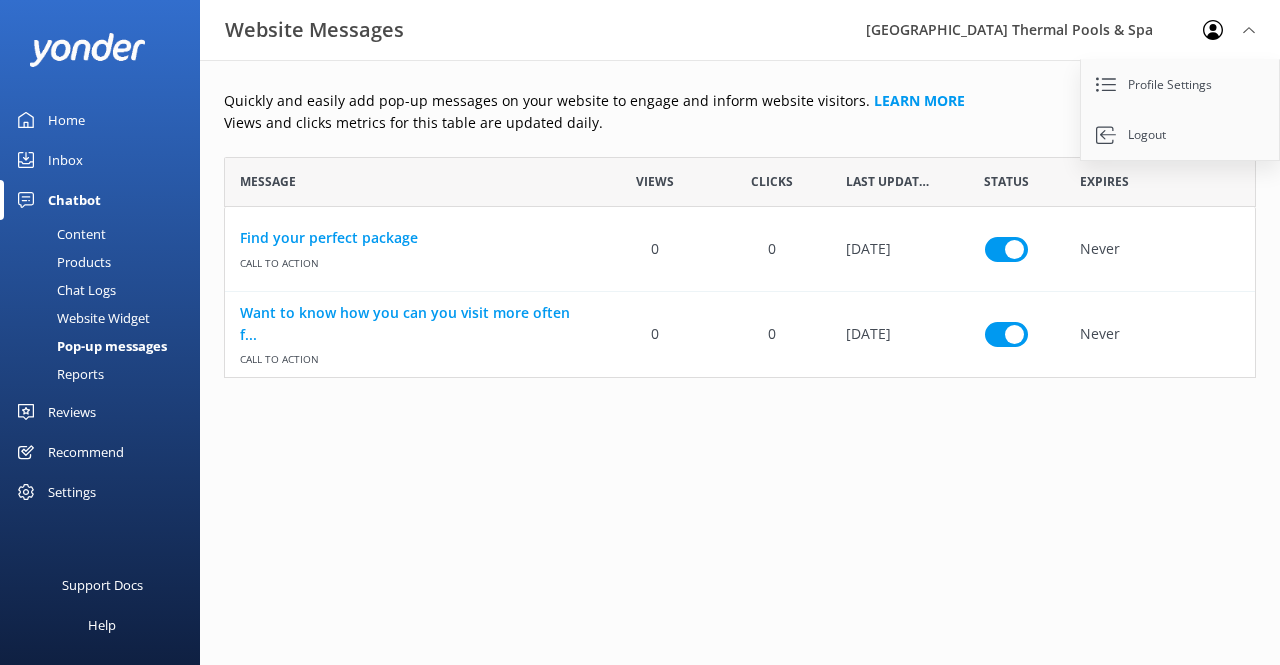 click on "[GEOGRAPHIC_DATA] Thermal Pools & Spa" at bounding box center (1009, 30) 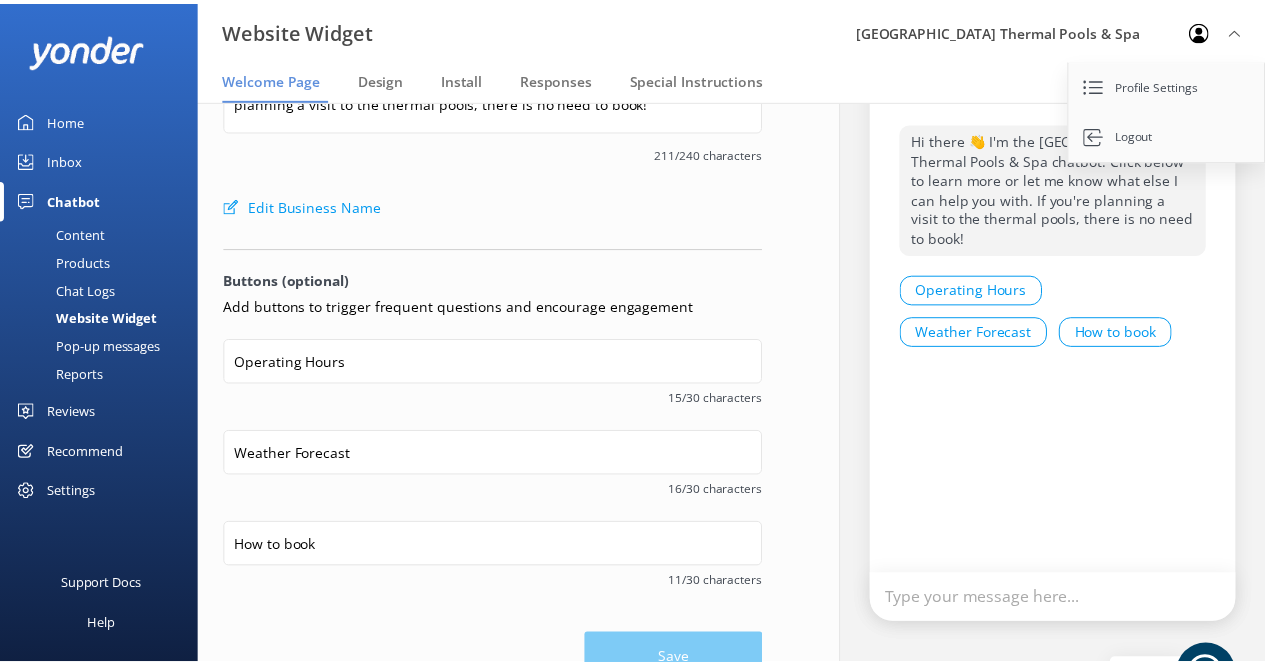 scroll, scrollTop: 198, scrollLeft: 0, axis: vertical 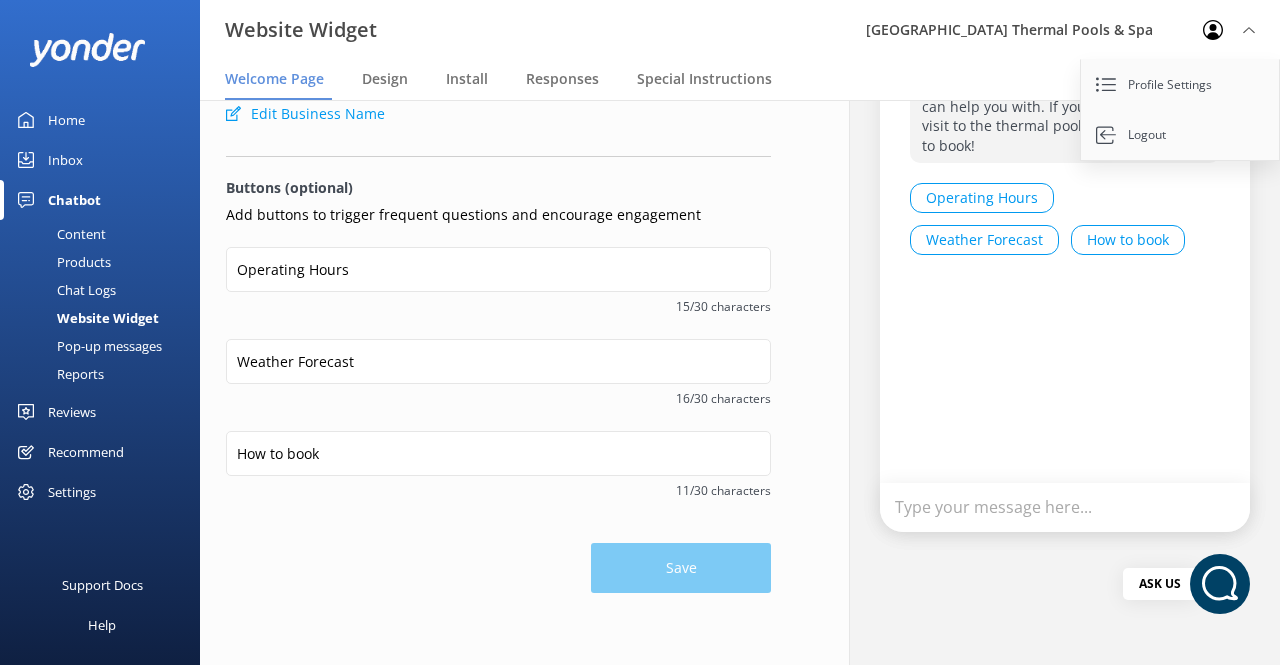 click on "Chat Logs" at bounding box center (64, 290) 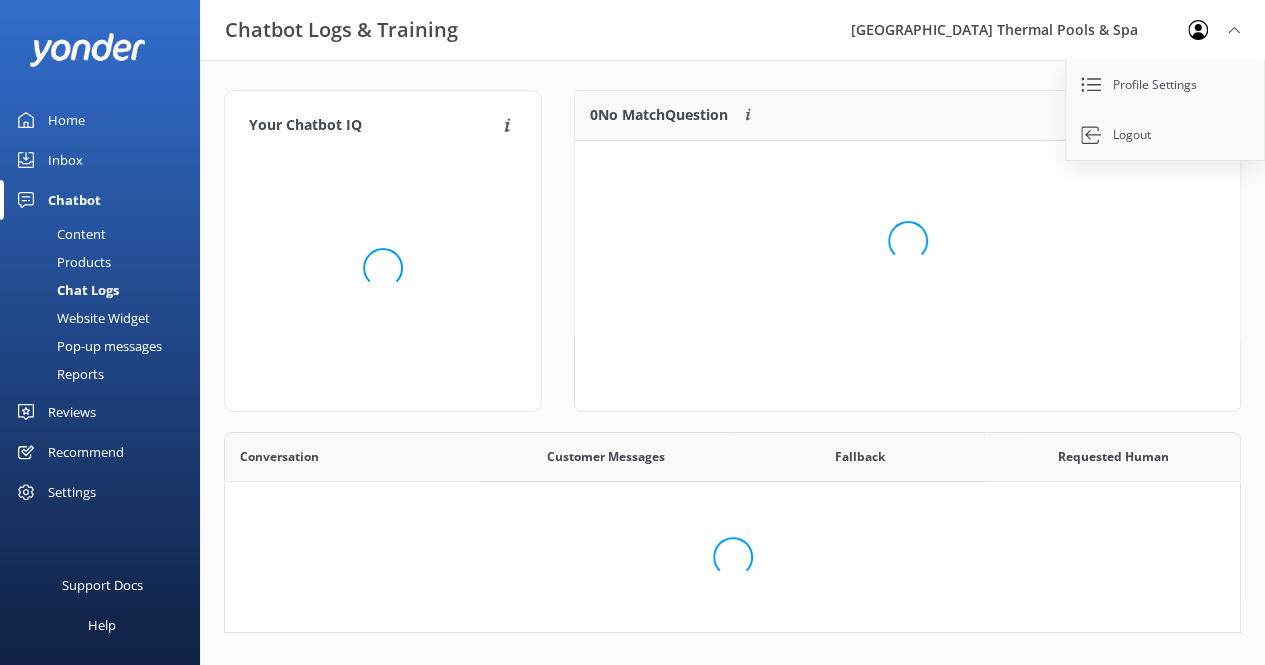 scroll, scrollTop: 16, scrollLeft: 16, axis: both 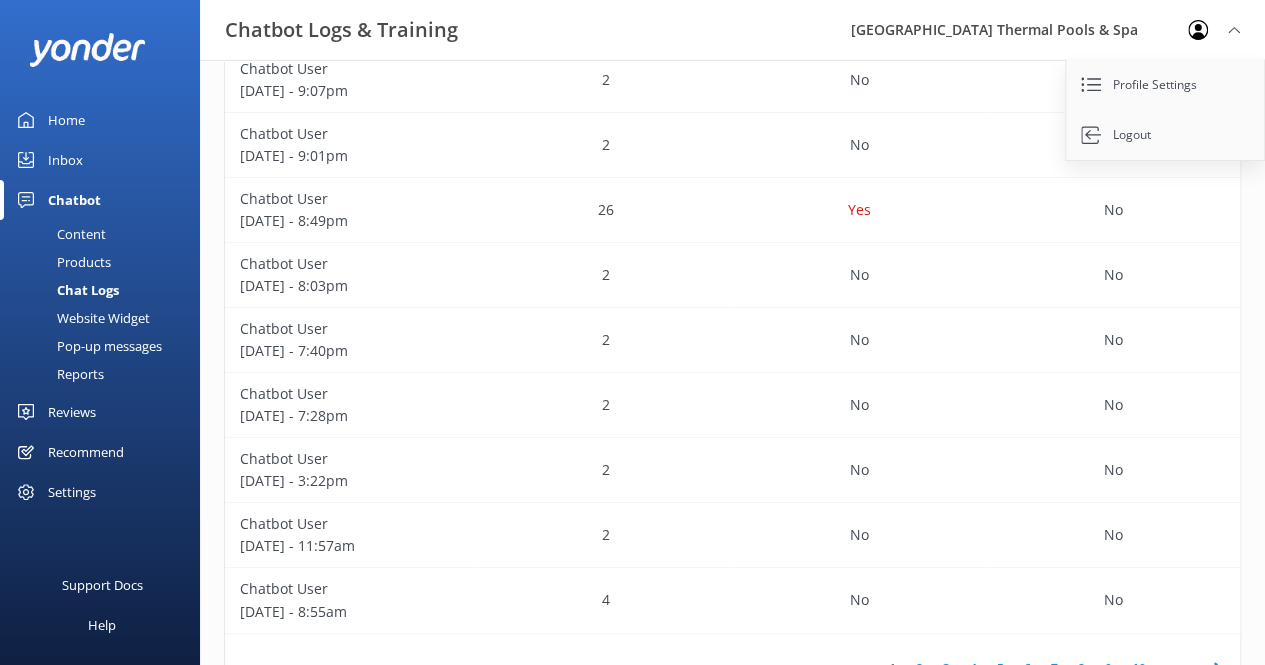 click on "Products" at bounding box center (61, 262) 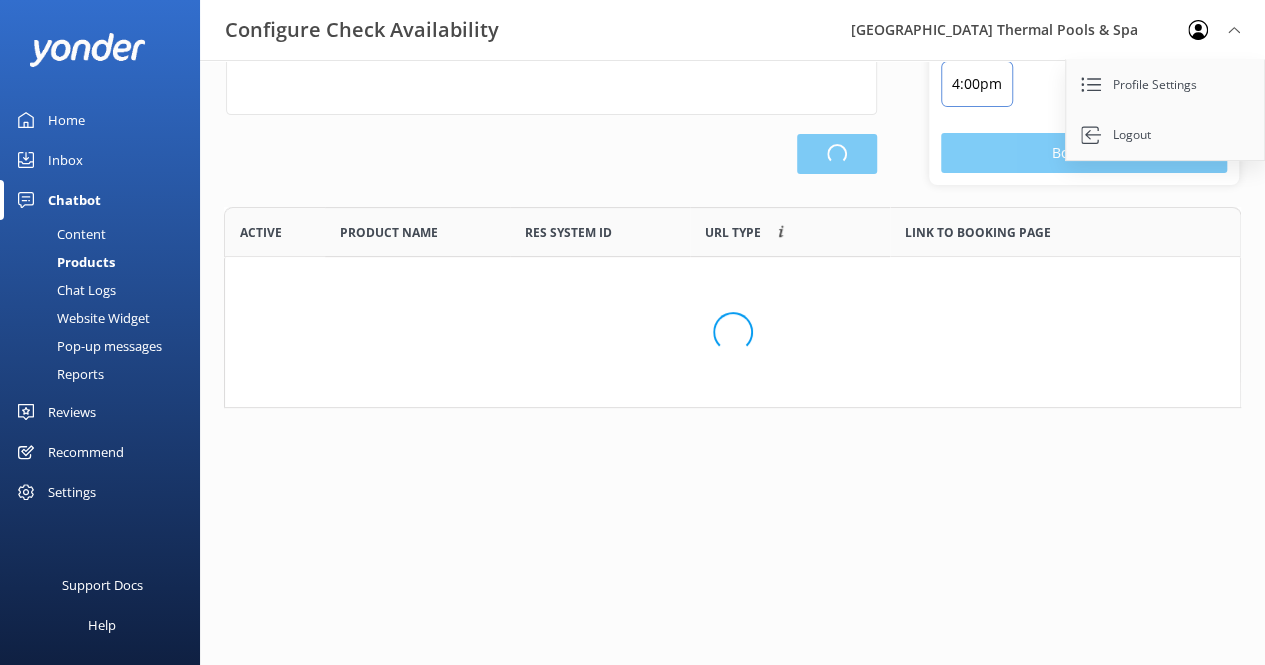 scroll, scrollTop: 36, scrollLeft: 0, axis: vertical 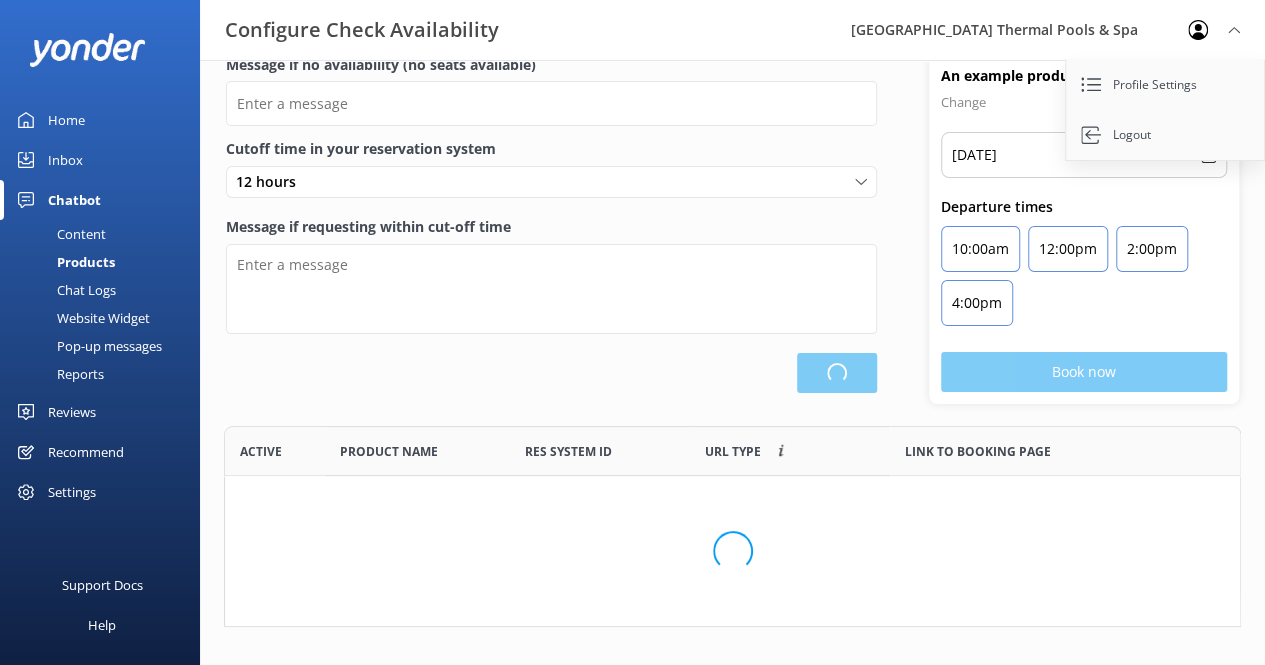 type on "There are no seats available, please check an alternative day" 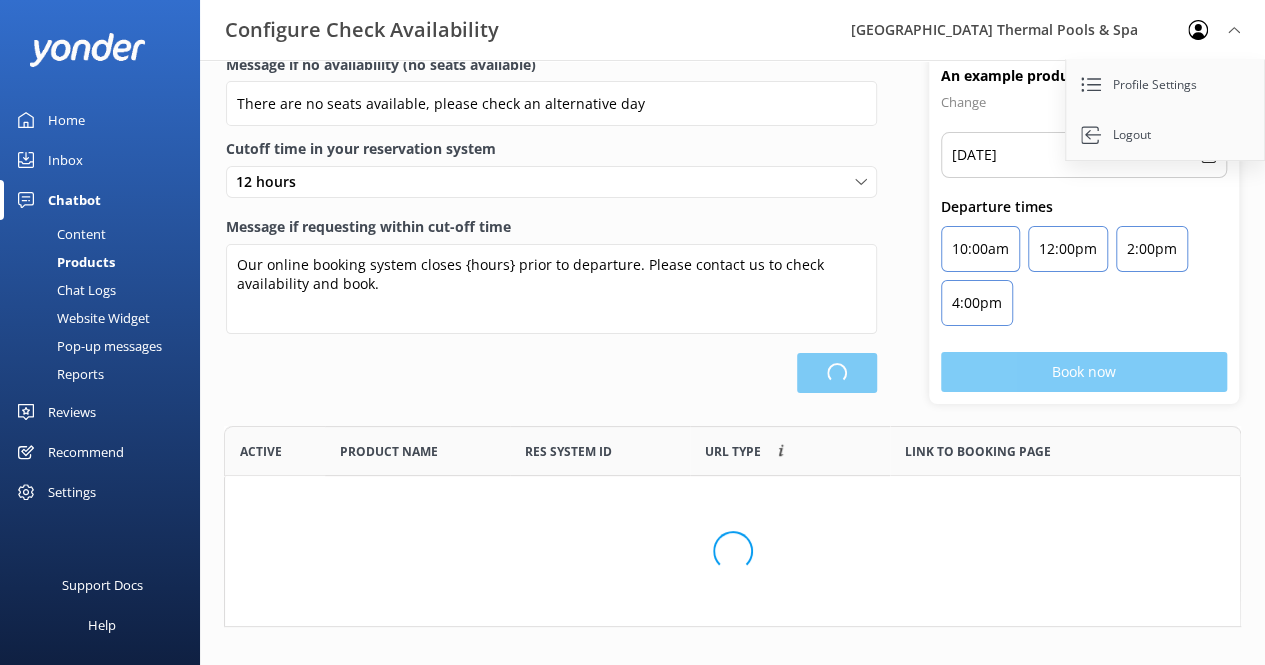 scroll, scrollTop: 16, scrollLeft: 16, axis: both 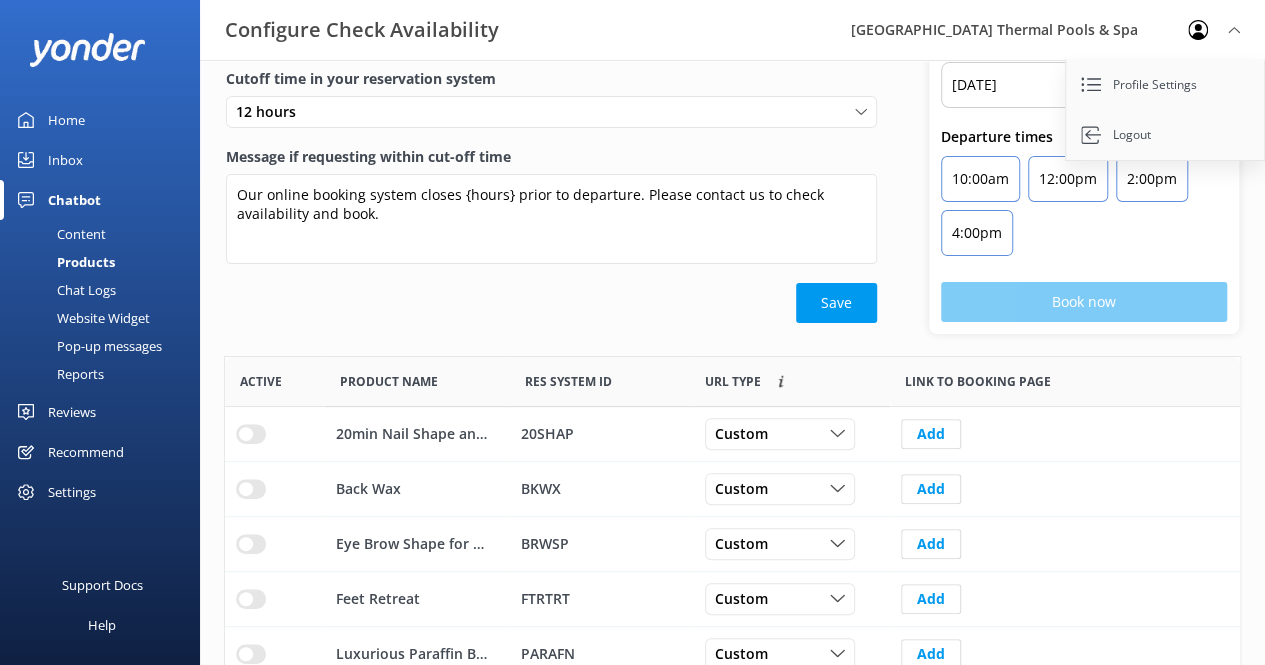 click on "Content" at bounding box center (59, 234) 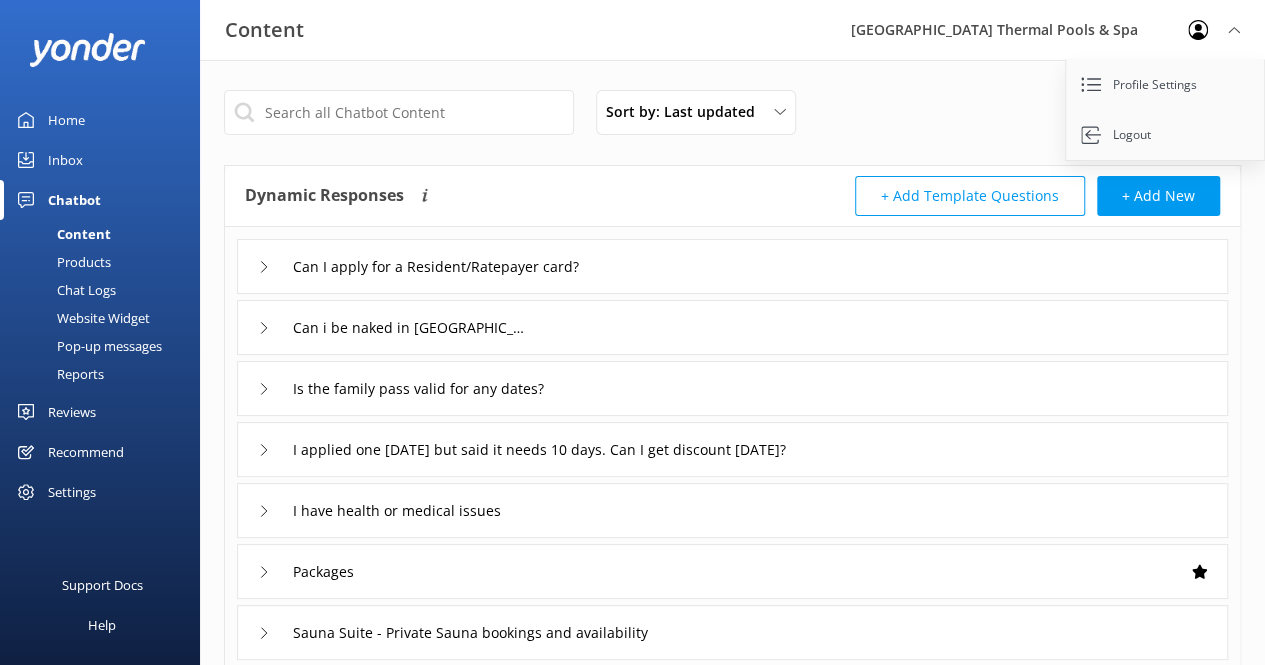 scroll, scrollTop: 400, scrollLeft: 0, axis: vertical 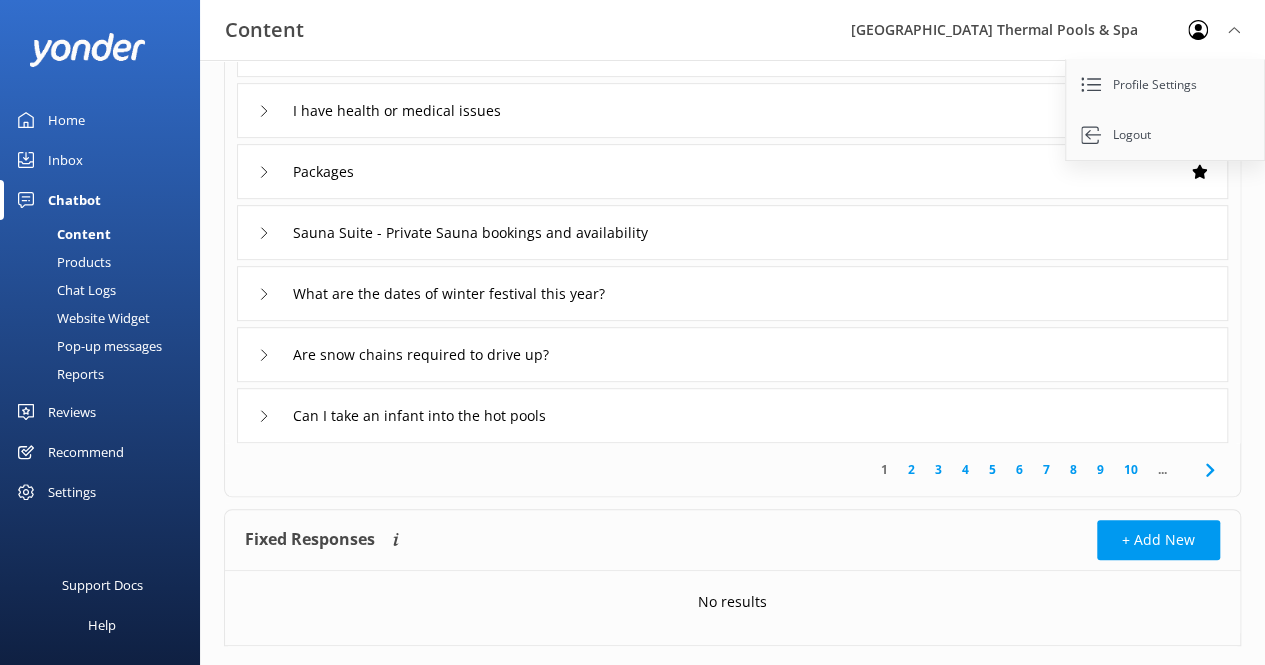 click on "Pop-up messages" at bounding box center [87, 346] 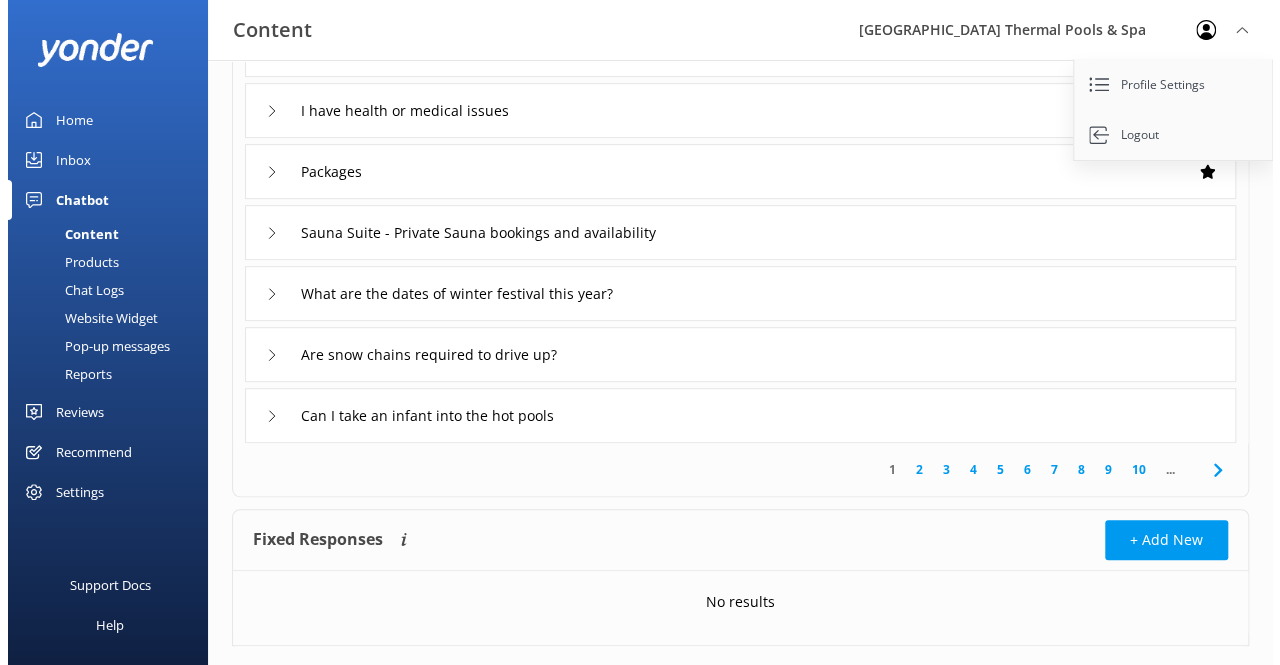 scroll, scrollTop: 0, scrollLeft: 0, axis: both 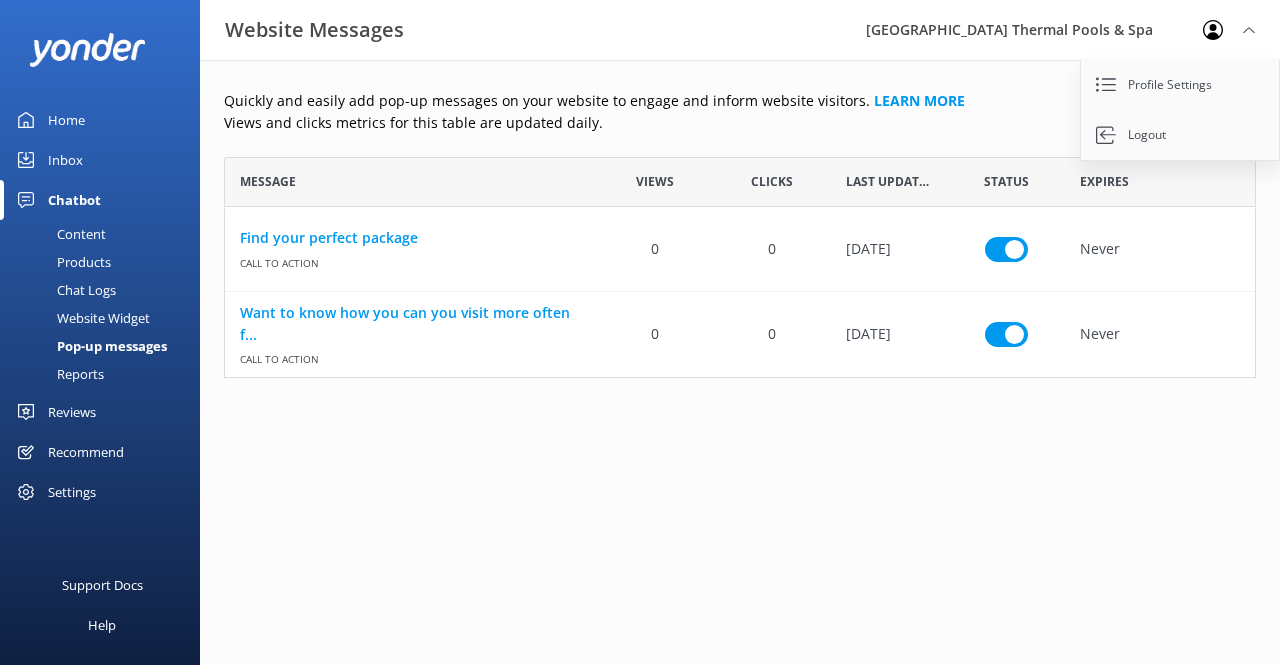 click on "Website Messages [GEOGRAPHIC_DATA] Thermal Pools & Spa Profile Settings Logout Home Inbox Chatbot Content Products Chat Logs Website Widget Pop-up messages Reports Reviews All Reviews Setup Send Requests Record Feedback Showcase Requests Sent Reports Recommend Settings General Settings Business details Templates Integrations Booking system Review sites Inbox Channels Other Chat Widget Inbox Settings Support Docs Help Quickly and easily add pop-up messages on your website to engage and inform website visitors.   Learn more Views and clicks metrics for this table are updated daily. Create Message Message Views Clicks Last updated Status Expires Find your perfect package Call to action 0 0 [DATE] Never Want to know how you can you visit more often f... Call to action 0 0 [DATE] Never" at bounding box center [640, 332] 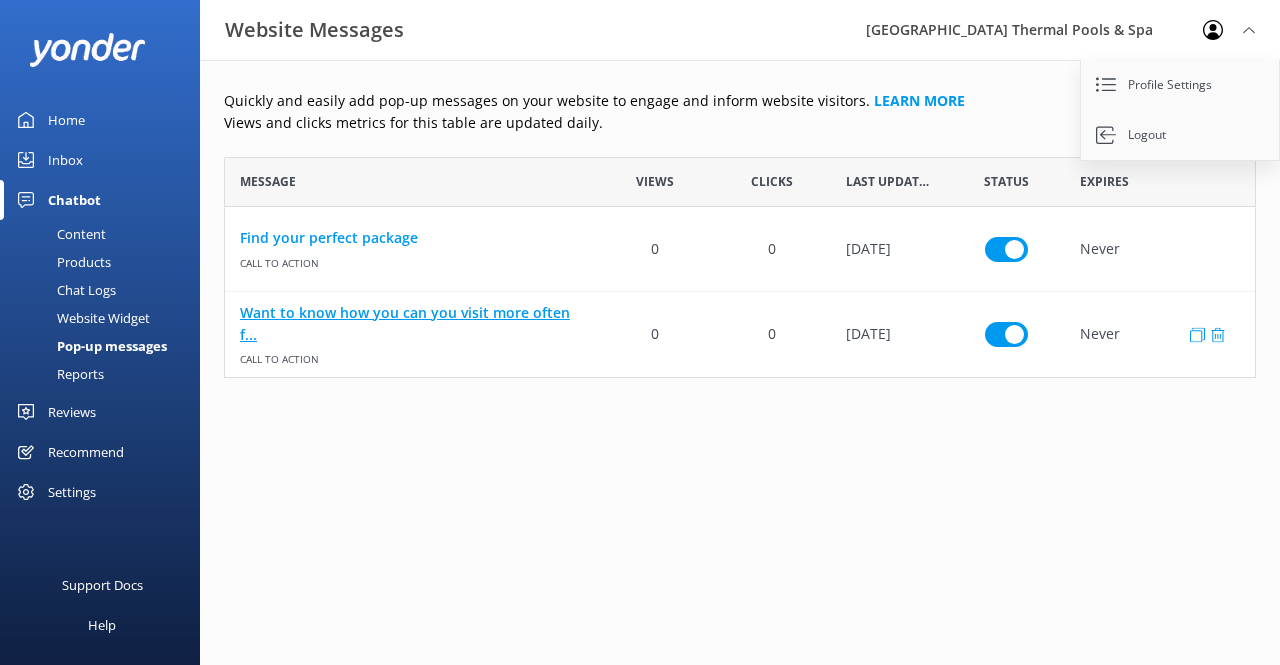 click on "Want to know how you can you visit more often f..." at bounding box center [410, 323] 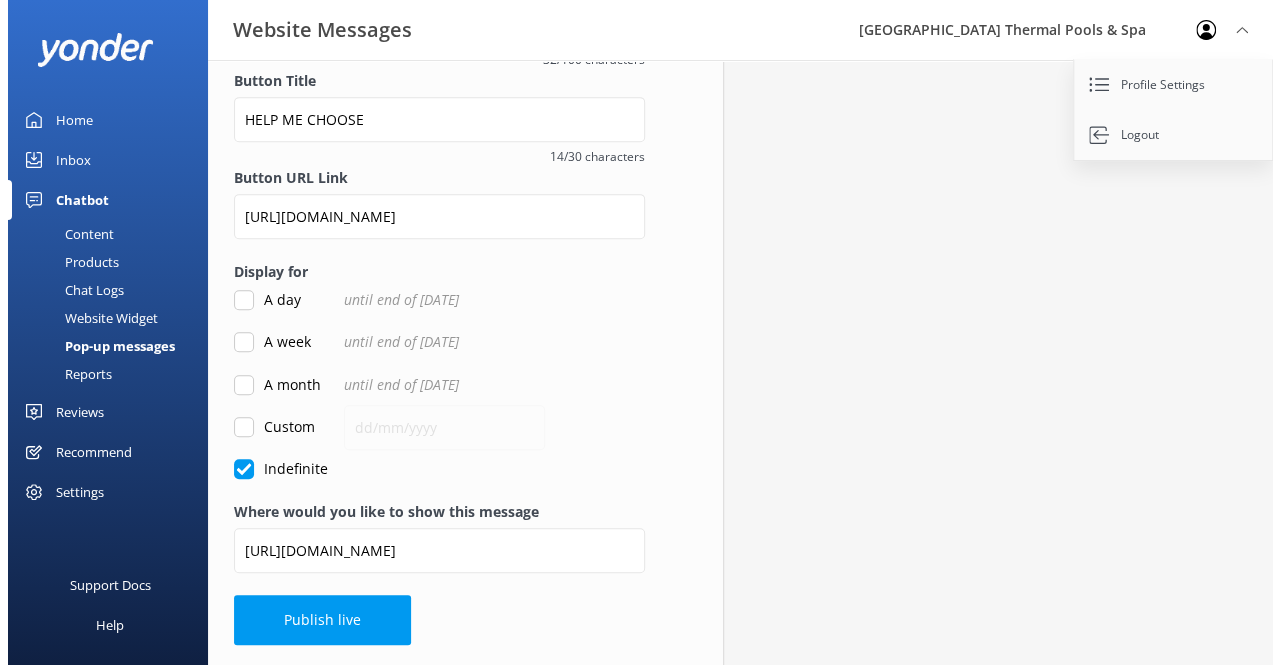 scroll, scrollTop: 0, scrollLeft: 0, axis: both 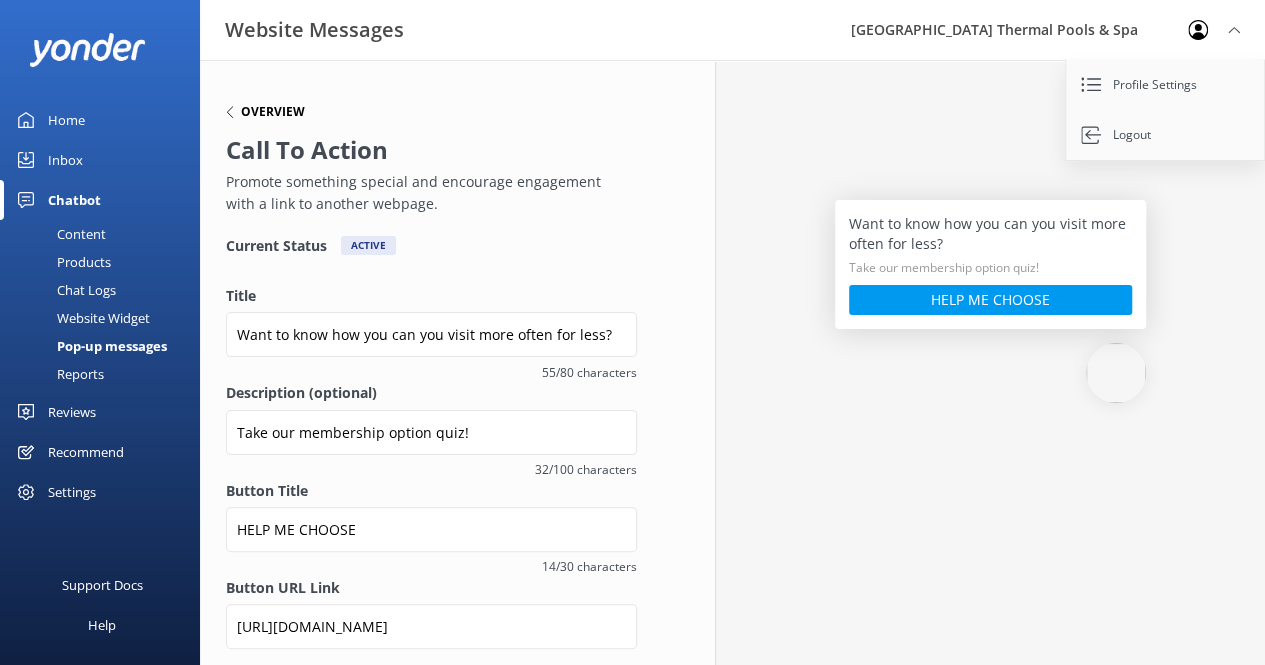 click 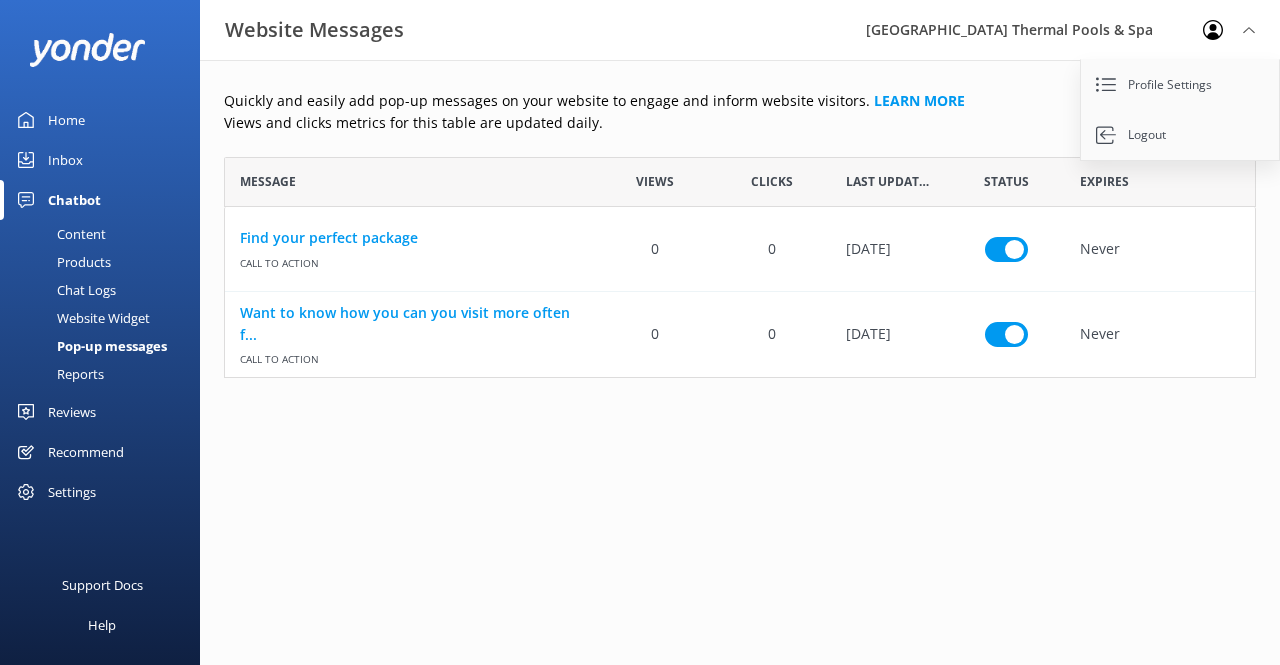 scroll, scrollTop: 16, scrollLeft: 16, axis: both 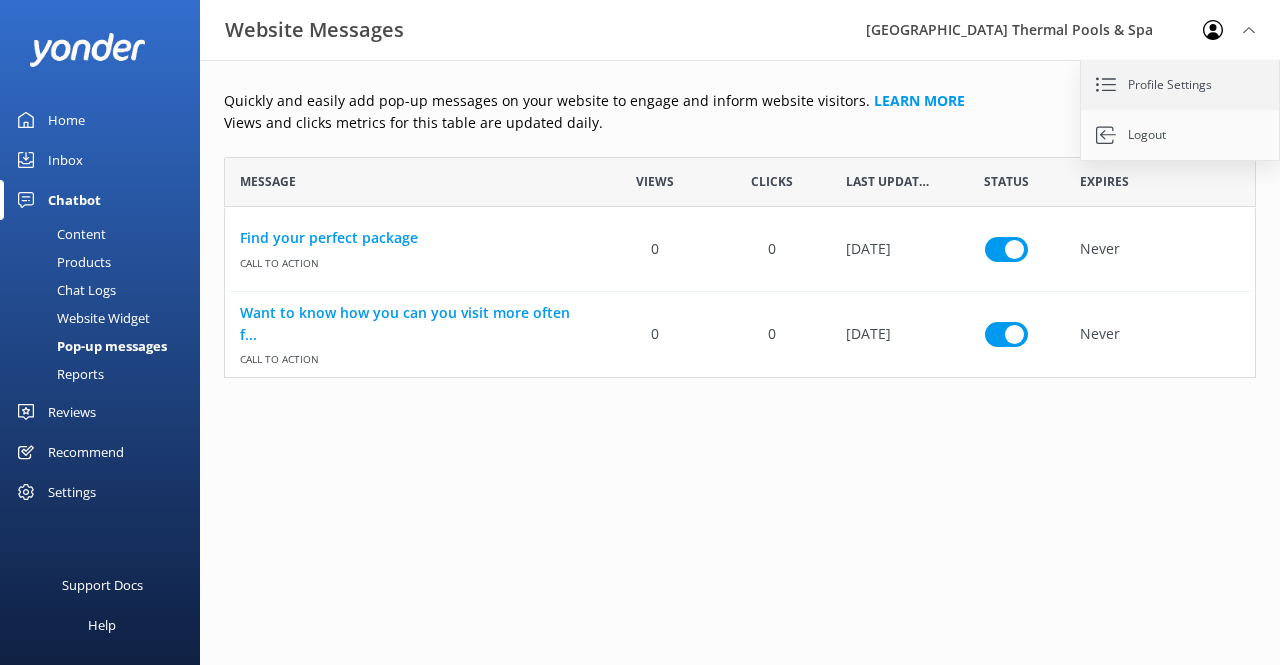 click on "Profile Settings" at bounding box center (1181, 85) 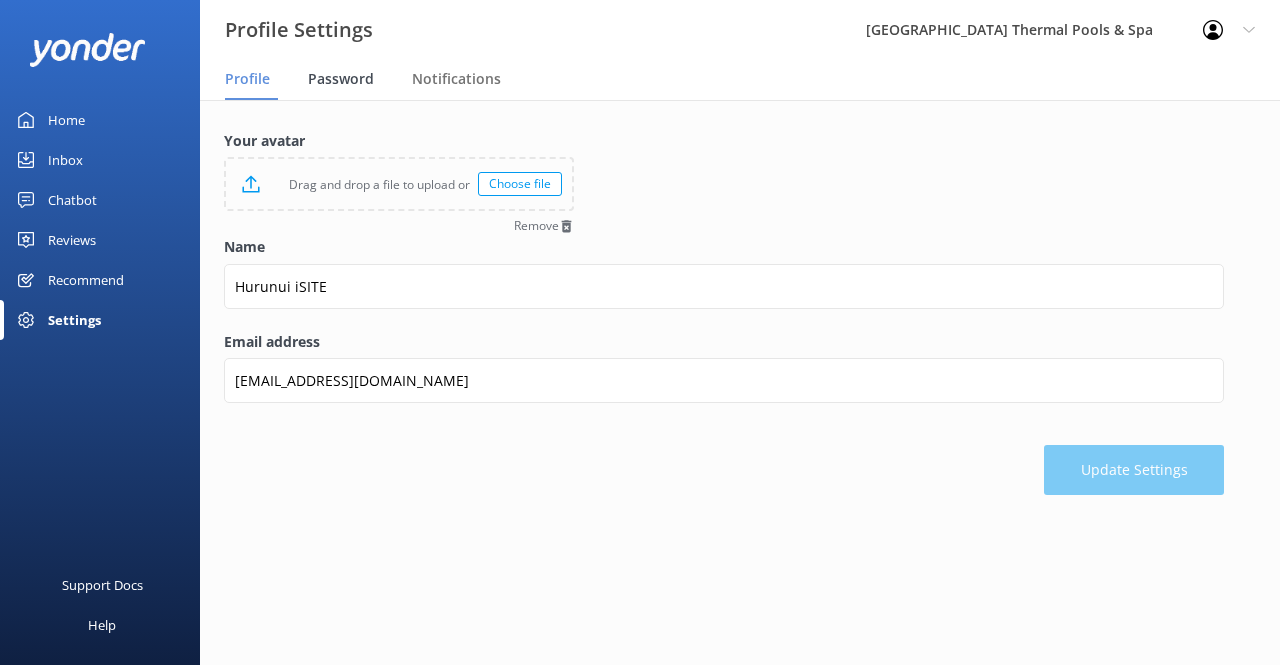 click on "Password" at bounding box center (345, 80) 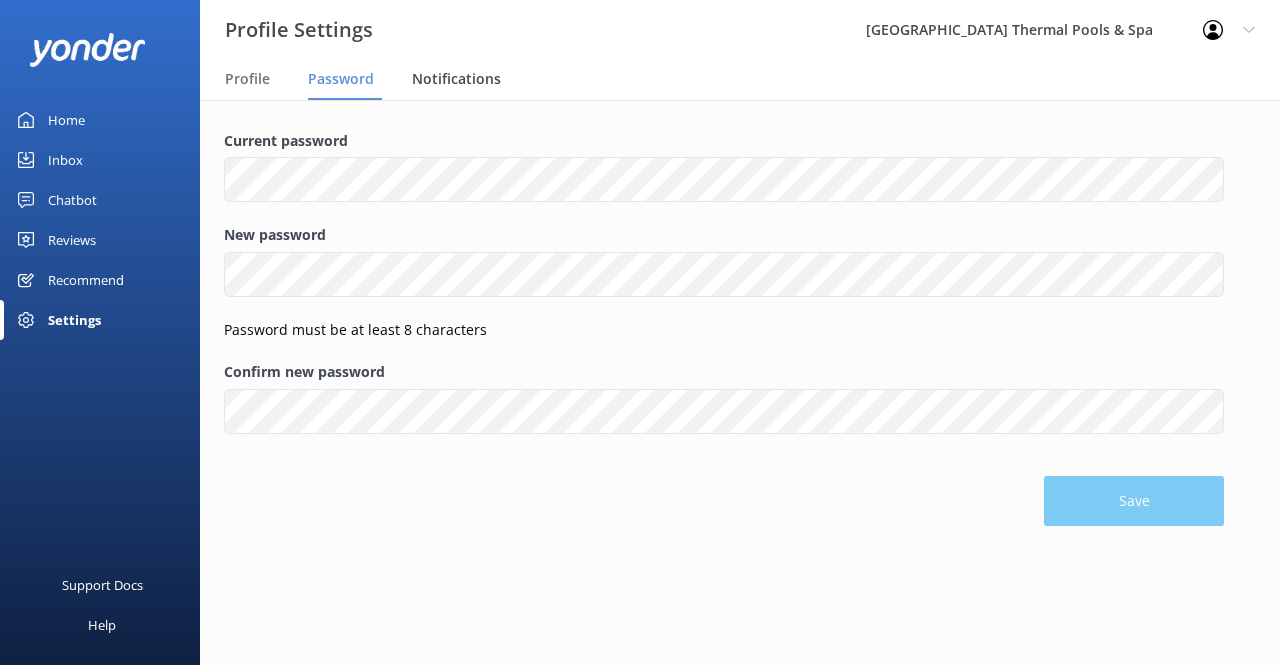 click on "Notifications" at bounding box center [456, 79] 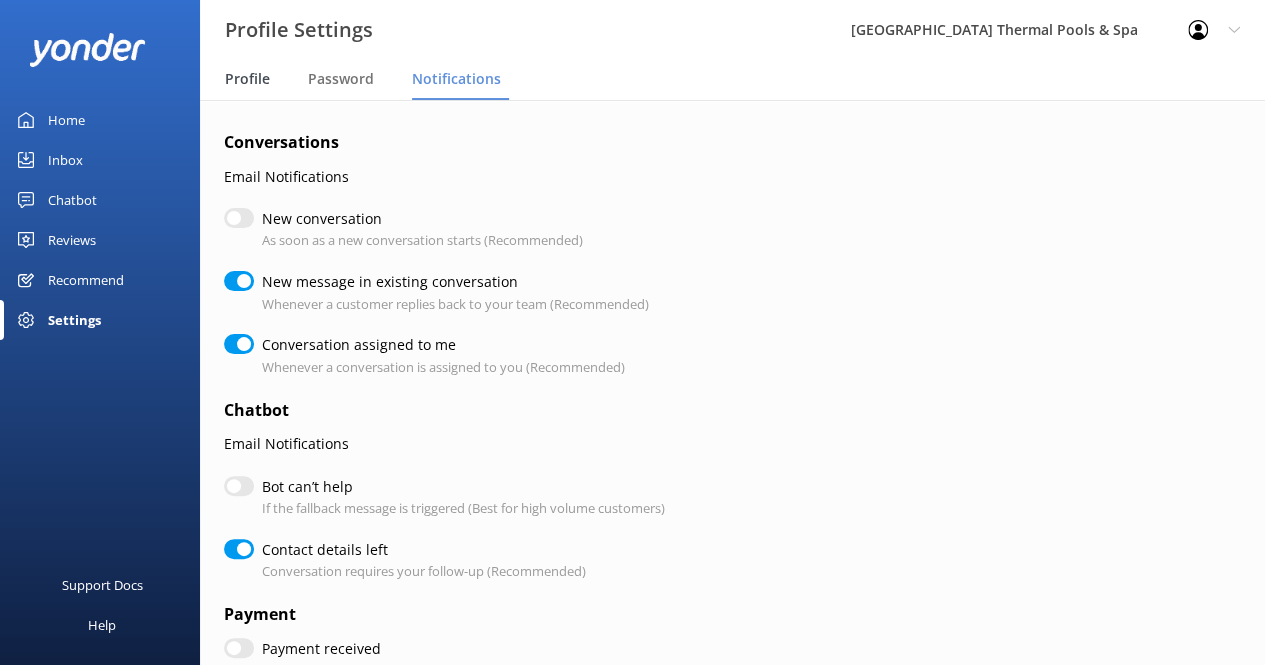 click on "Profile" at bounding box center (247, 79) 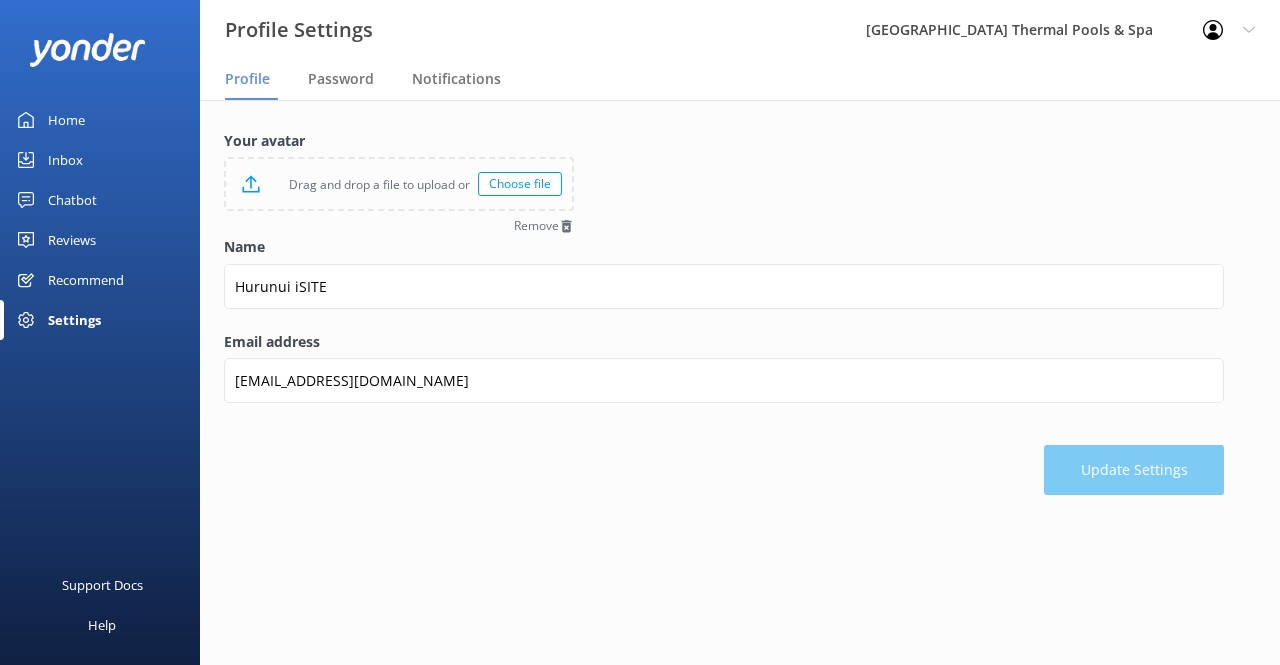click on "Home" at bounding box center [100, 120] 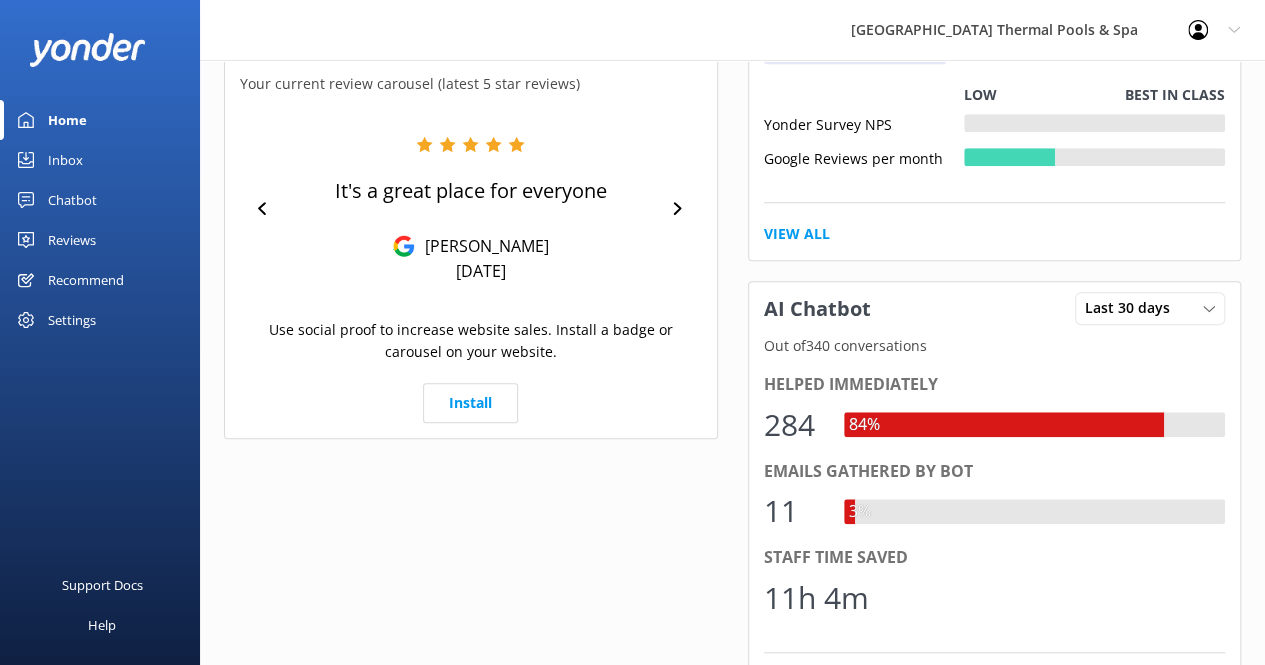 scroll, scrollTop: 800, scrollLeft: 0, axis: vertical 